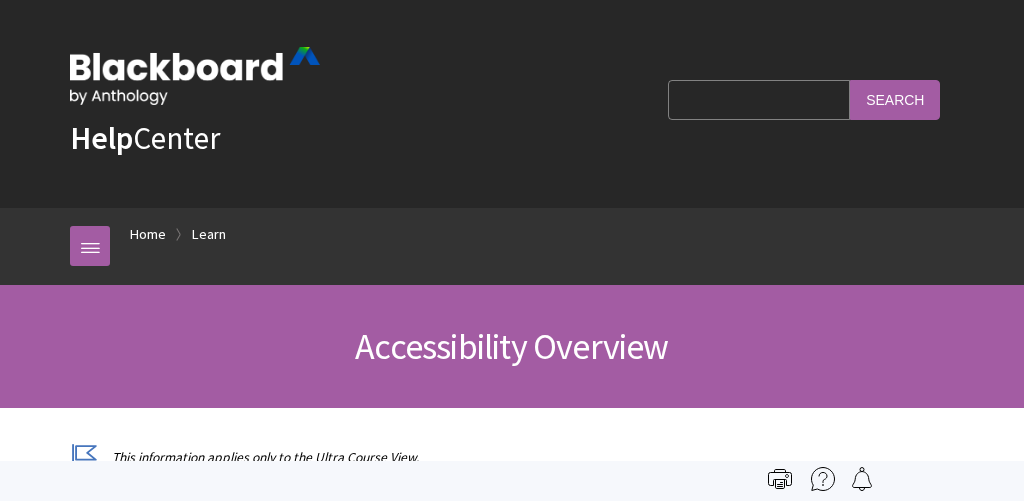 scroll, scrollTop: 0, scrollLeft: 0, axis: both 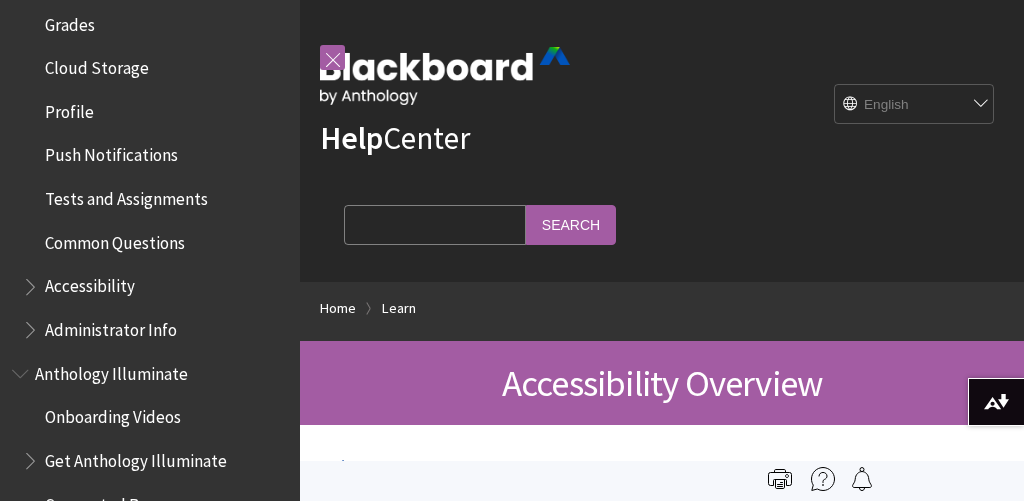 click on "Profile" at bounding box center (69, 108) 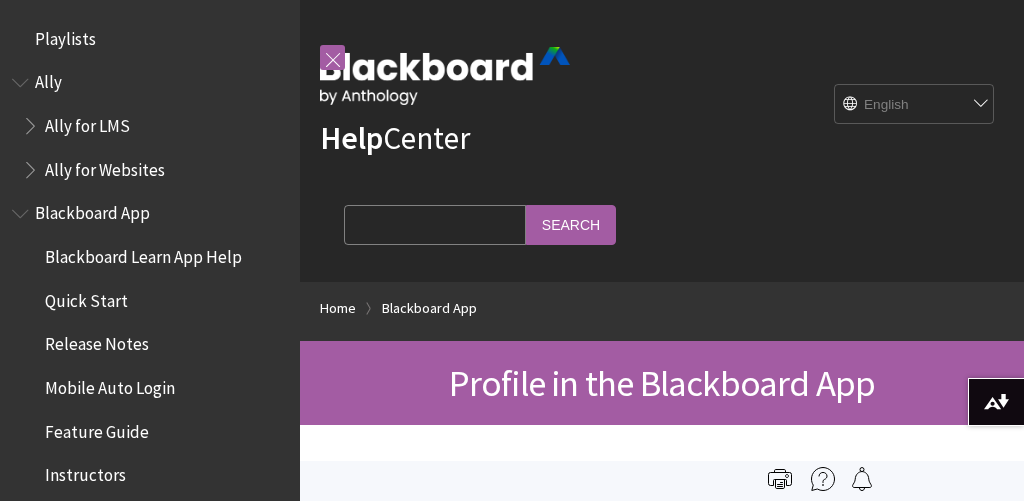 scroll, scrollTop: 0, scrollLeft: 0, axis: both 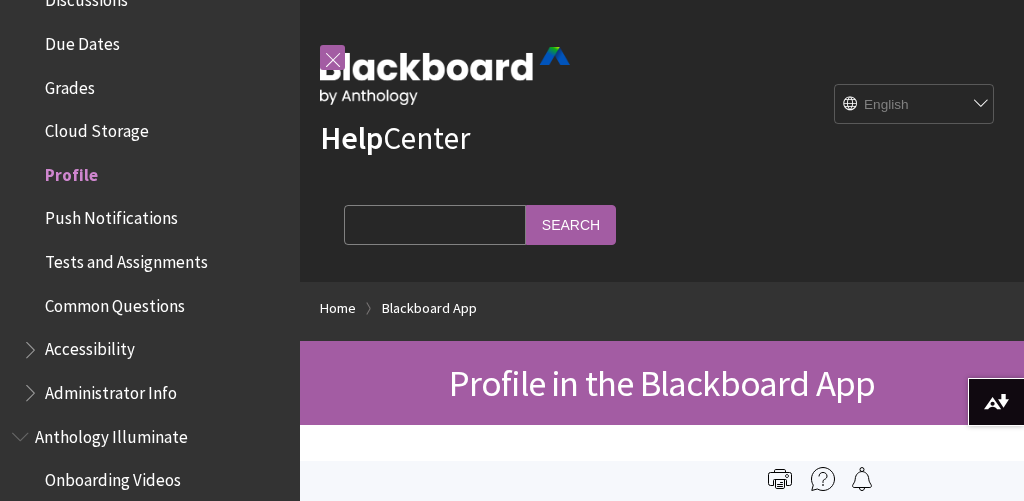 click on "Profile" at bounding box center [71, 171] 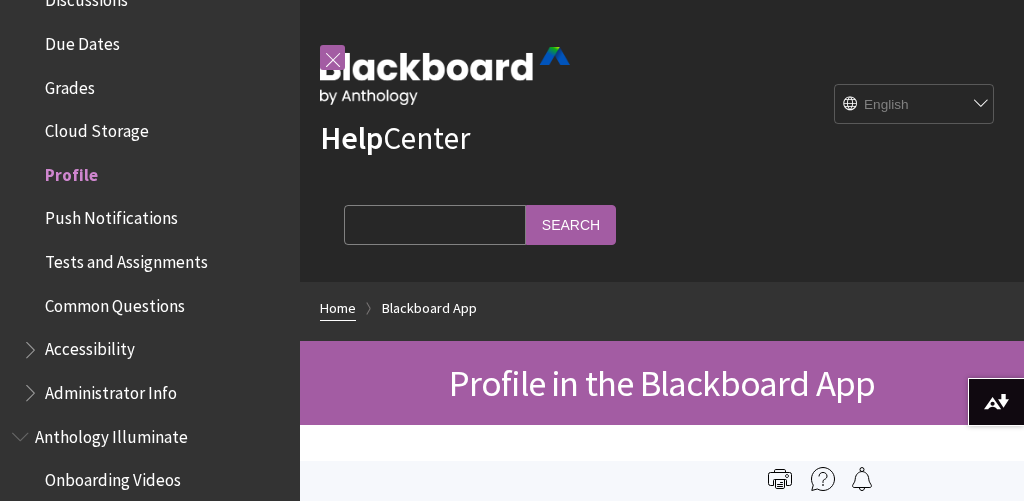 click on "Home" at bounding box center [338, 308] 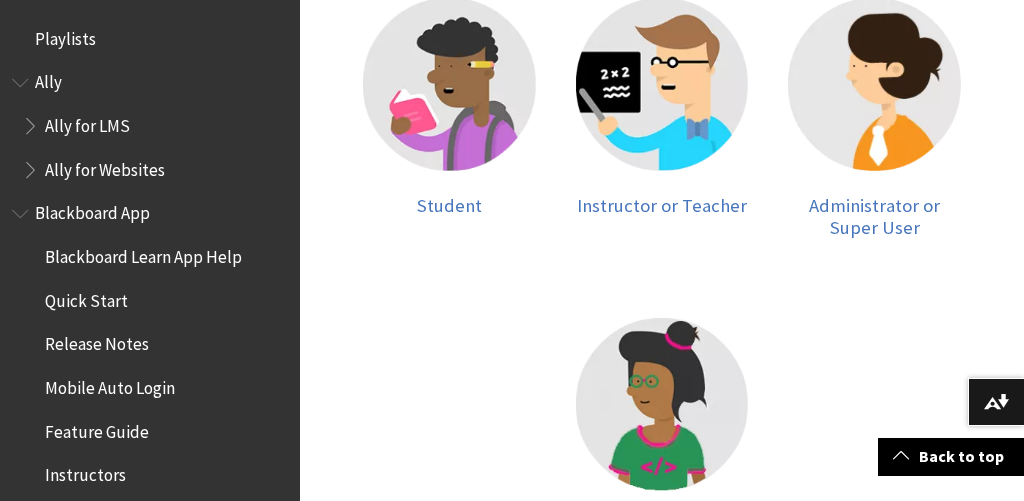 scroll, scrollTop: 487, scrollLeft: 0, axis: vertical 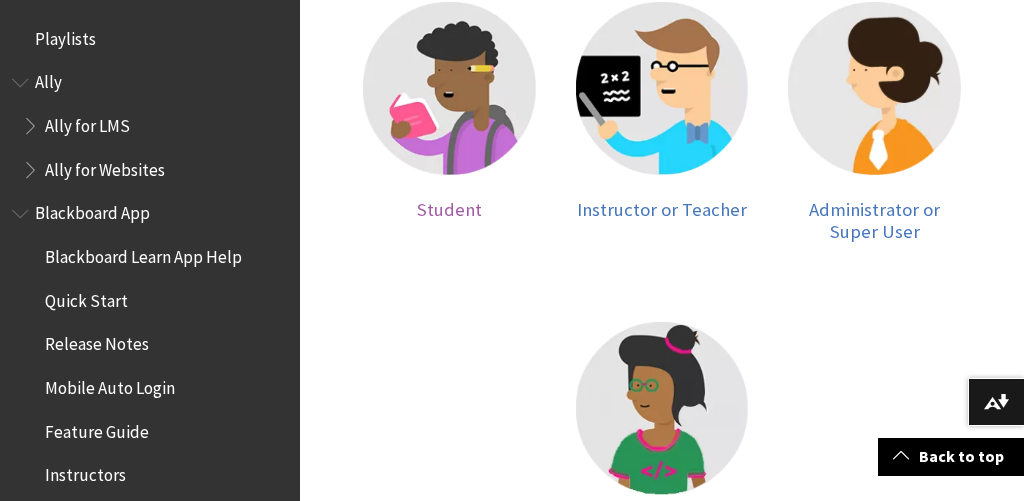 click on "Student" at bounding box center [449, 209] 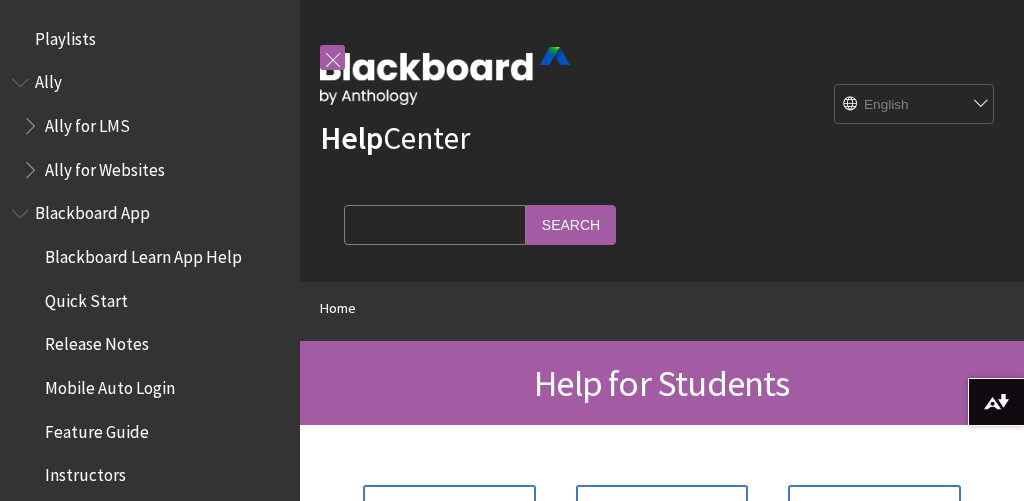 scroll, scrollTop: 0, scrollLeft: 0, axis: both 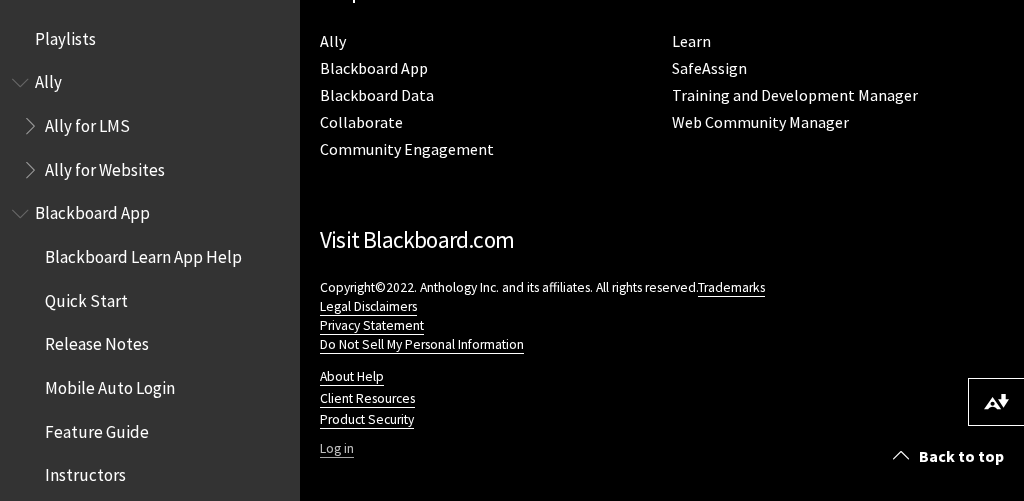 click on "Log in" at bounding box center [337, 449] 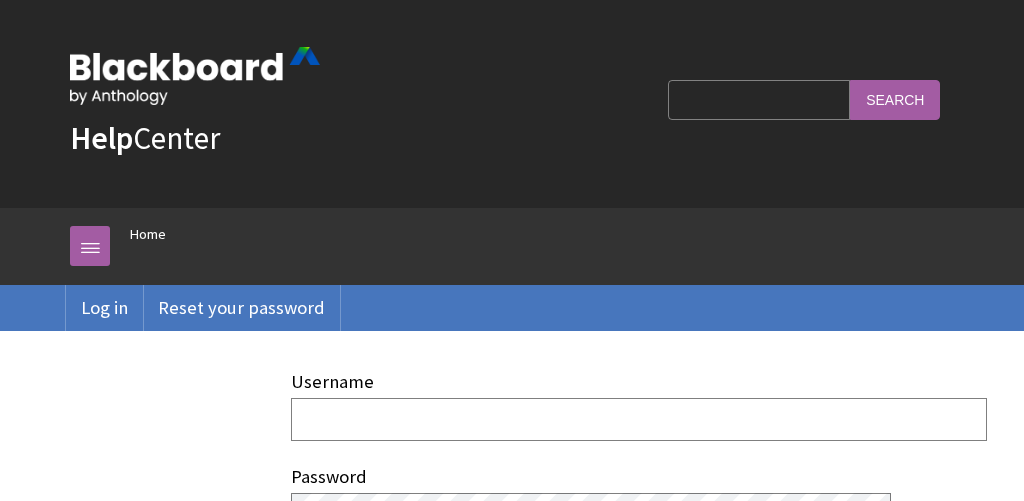scroll, scrollTop: 0, scrollLeft: 0, axis: both 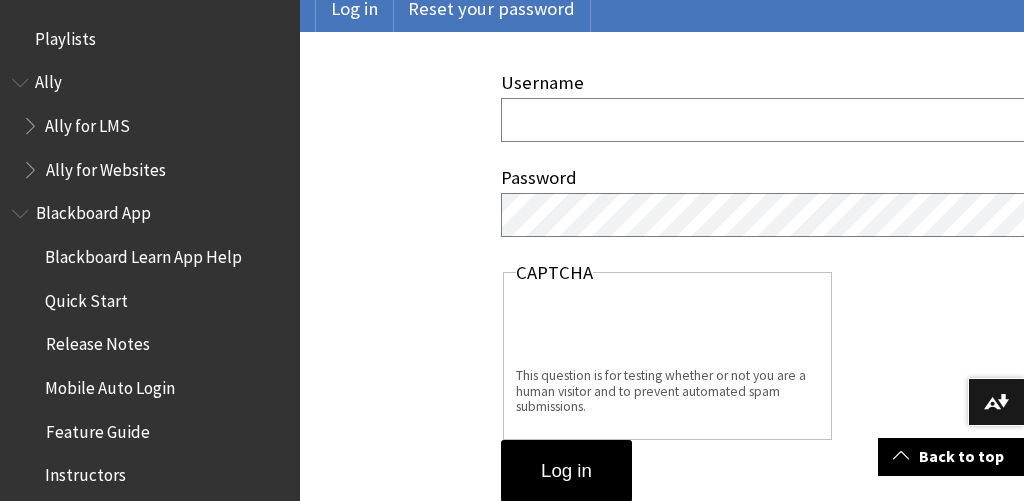 click on "Username" at bounding box center [849, 119] 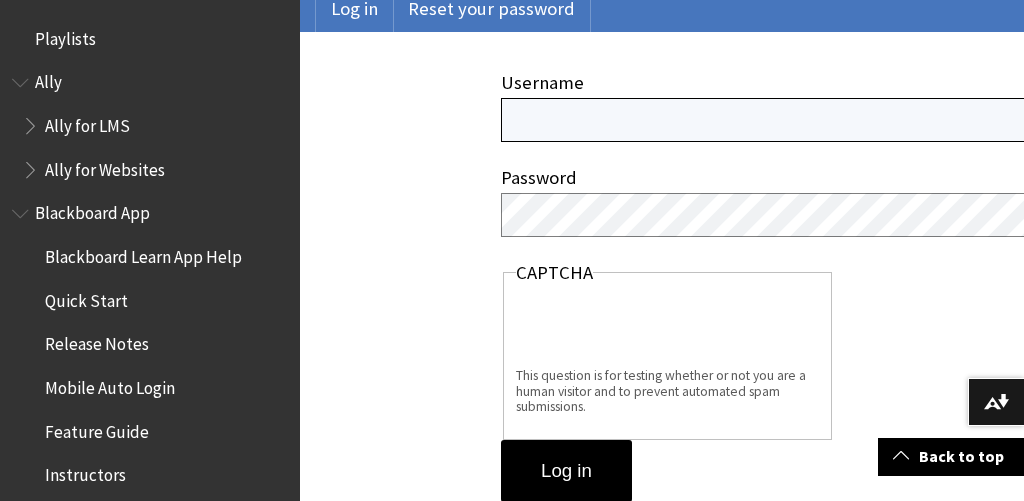type on "code.02362958" 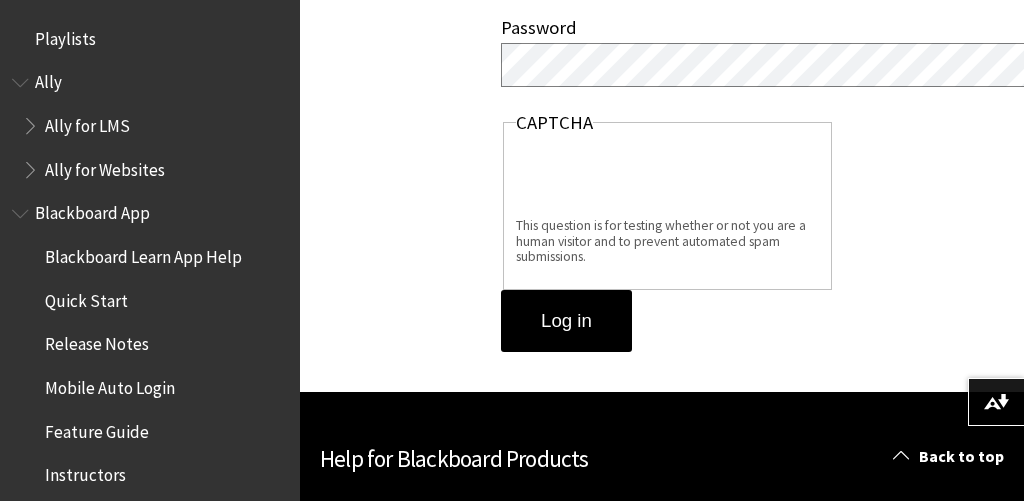 scroll, scrollTop: 509, scrollLeft: 0, axis: vertical 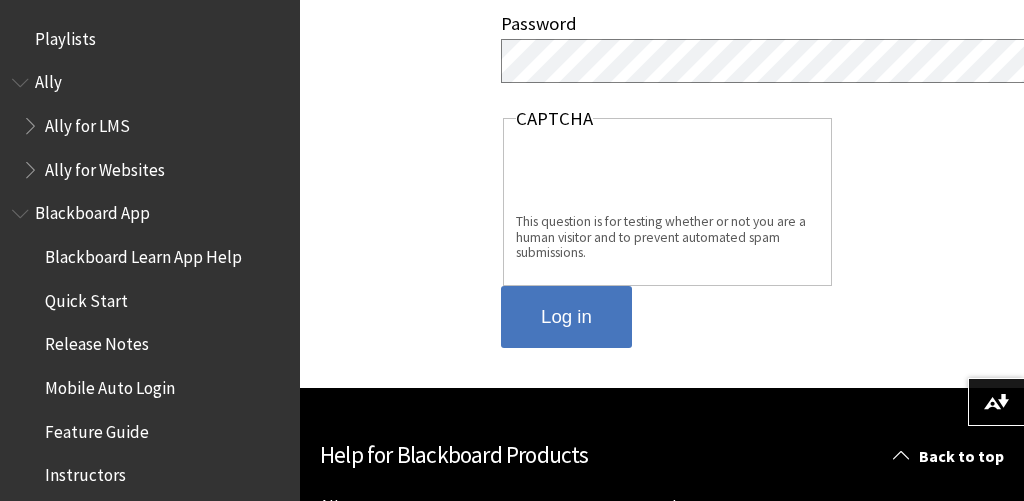 click on "Log in" at bounding box center [566, 317] 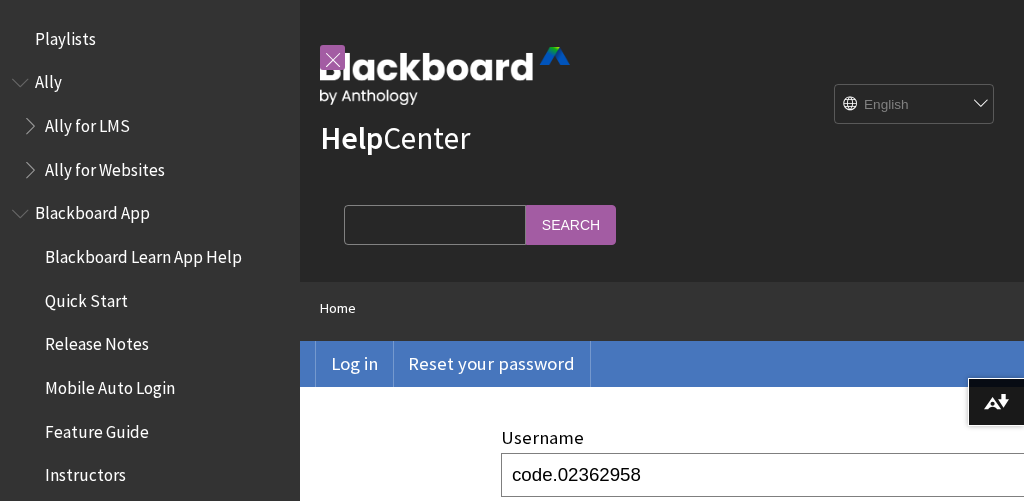 scroll, scrollTop: 0, scrollLeft: 0, axis: both 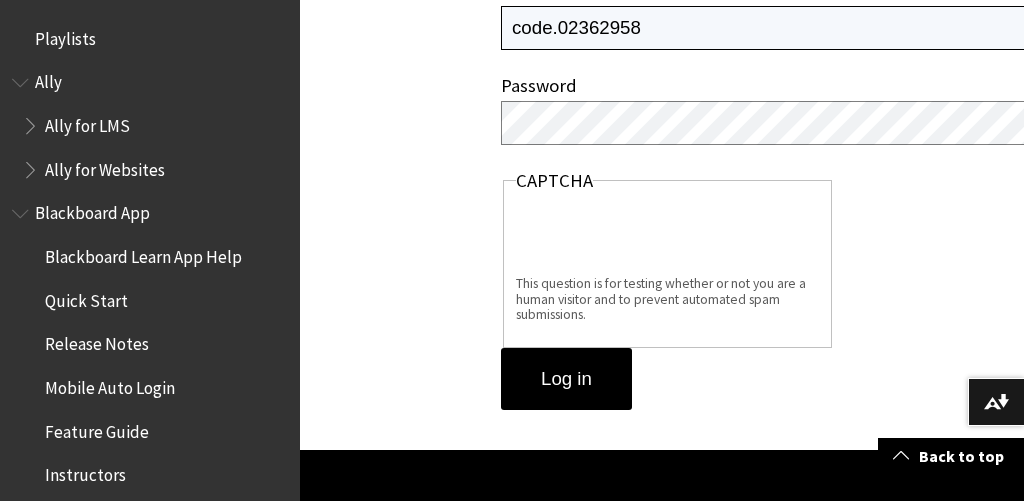 click on "code.02362958" at bounding box center (849, 27) 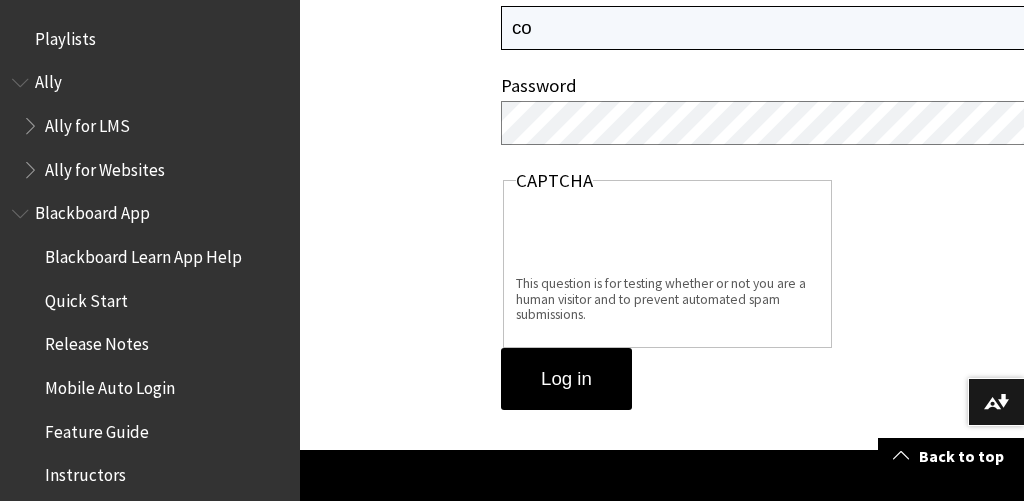 type on "c" 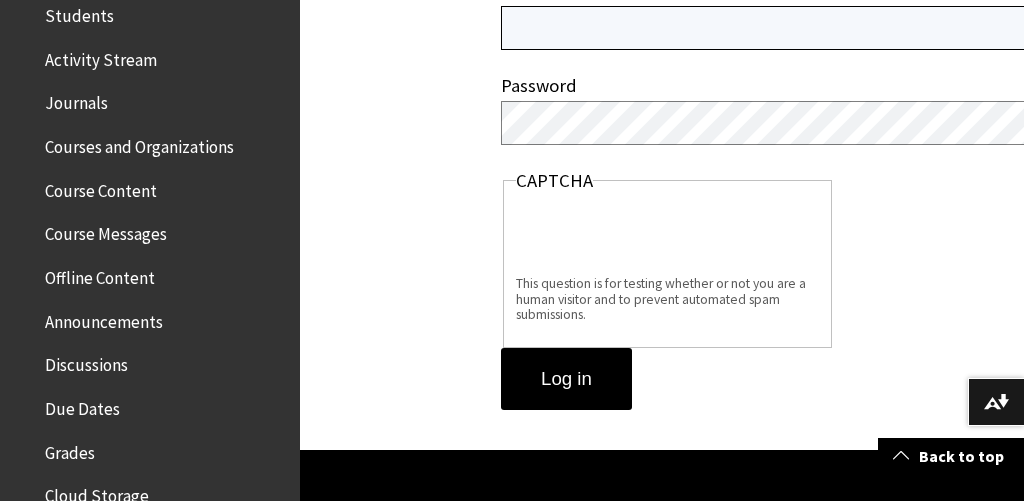 scroll, scrollTop: 507, scrollLeft: 0, axis: vertical 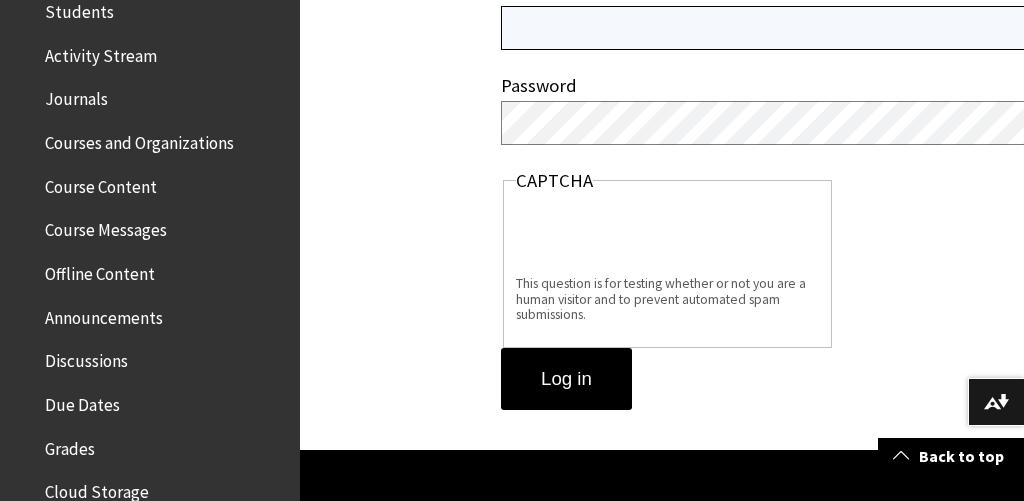 type 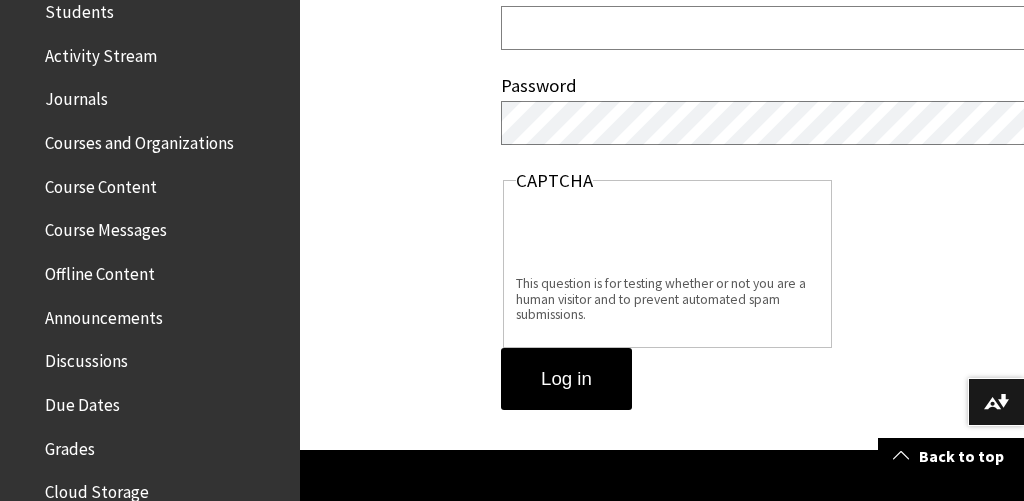 click on "Due Dates" at bounding box center (82, 401) 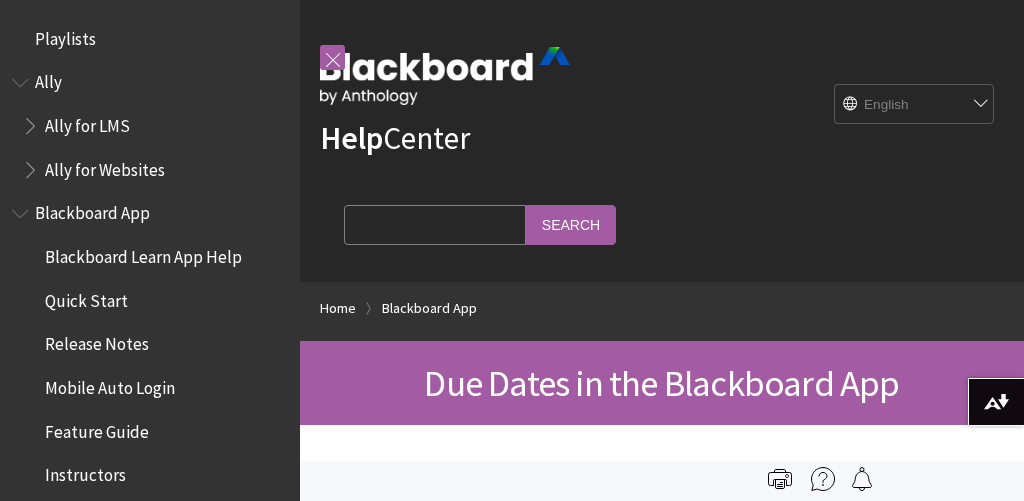 scroll, scrollTop: 0, scrollLeft: 0, axis: both 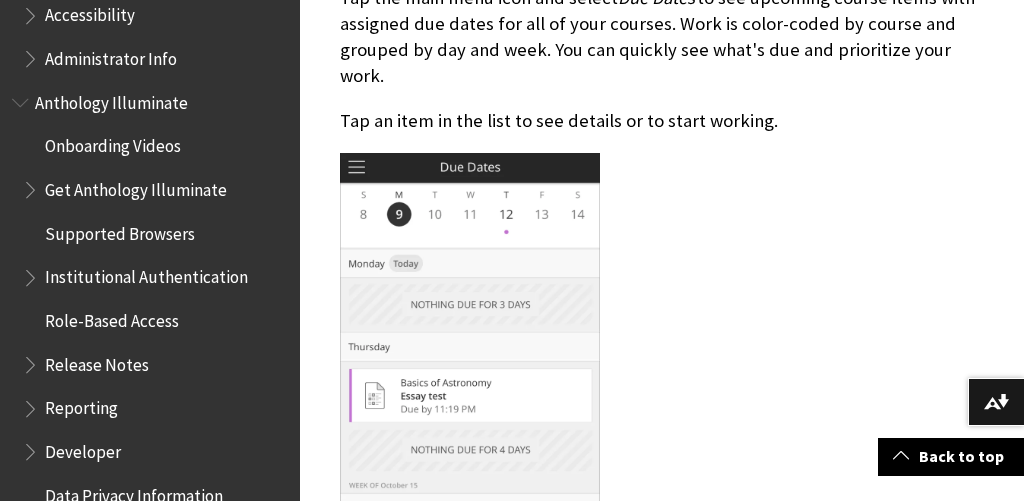 click at bounding box center (470, 367) 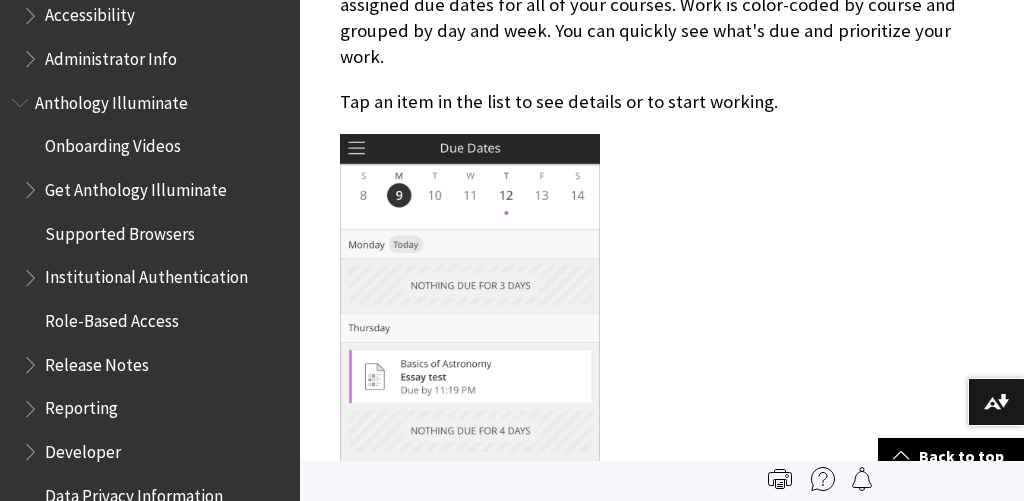 scroll, scrollTop: 672, scrollLeft: 0, axis: vertical 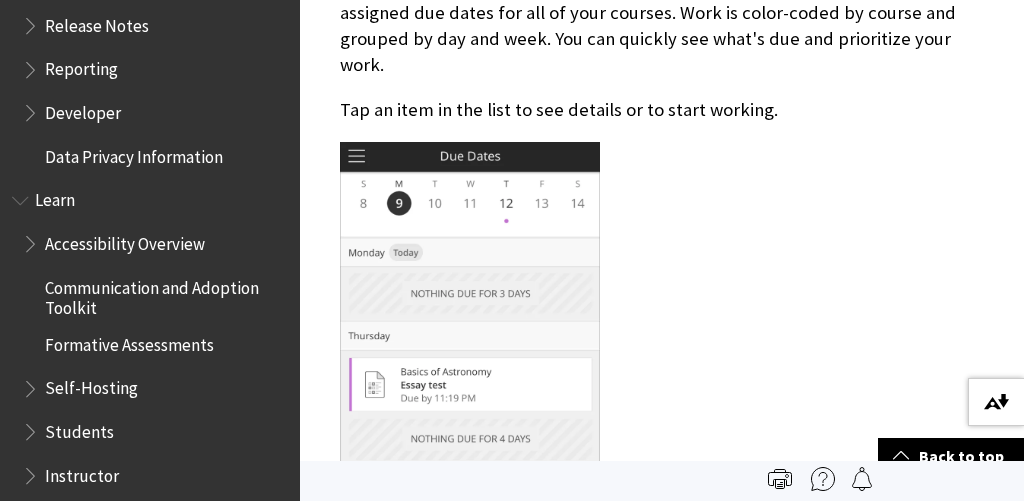 click at bounding box center [996, 402] 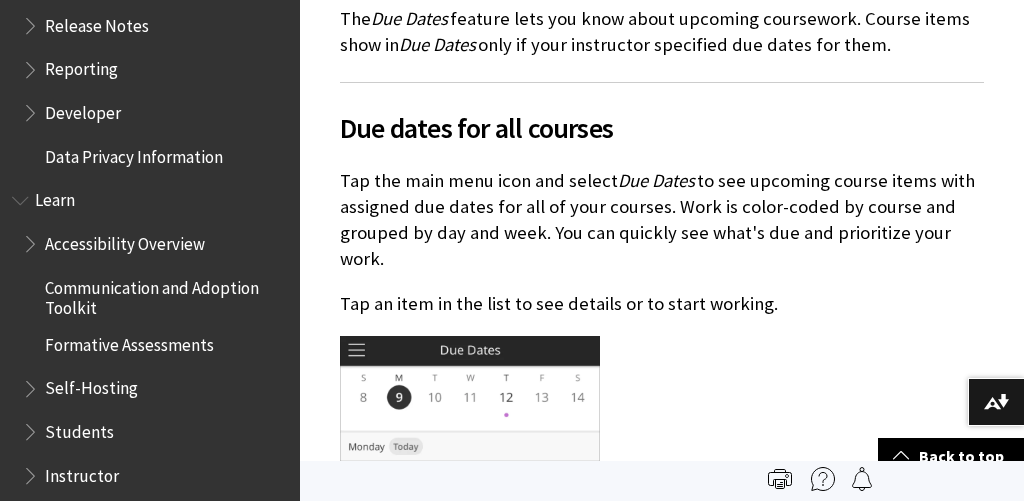 scroll, scrollTop: 460, scrollLeft: 0, axis: vertical 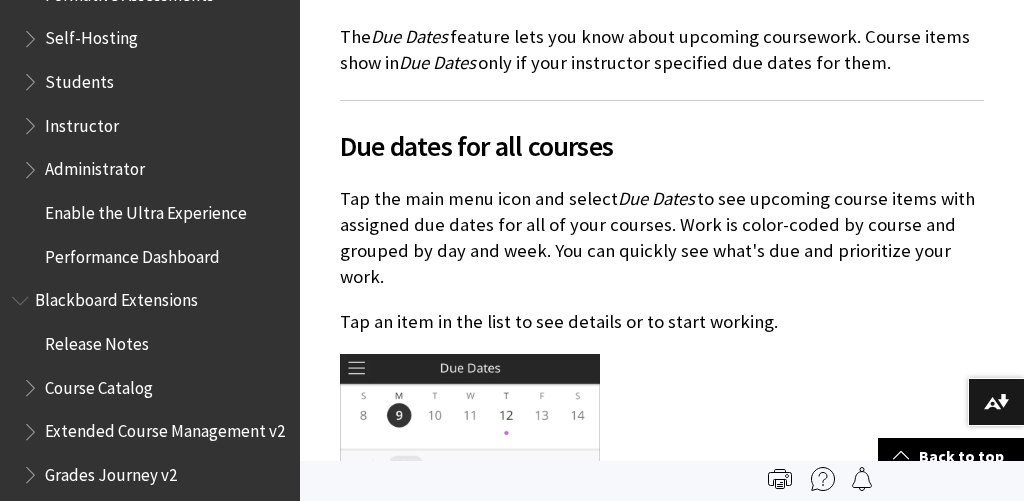 click on "Release Notes" at bounding box center [97, 340] 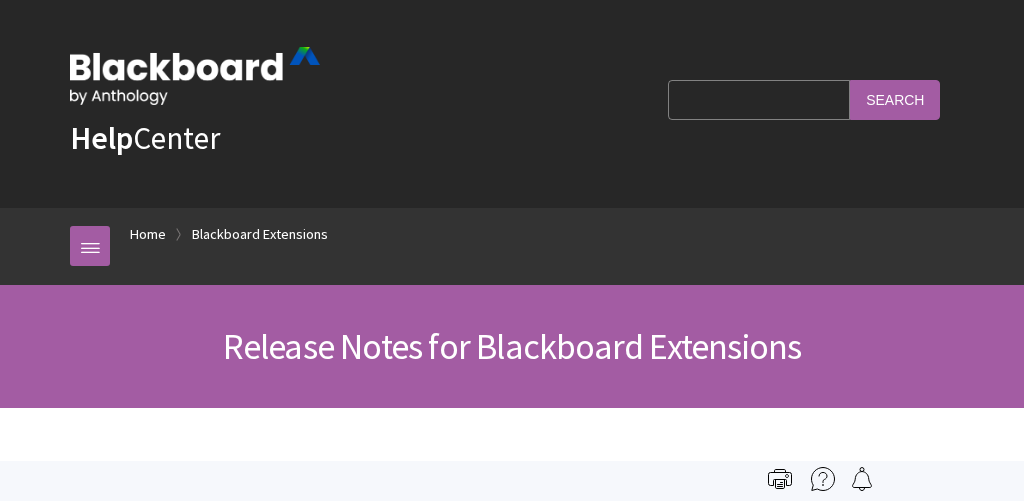 scroll, scrollTop: 0, scrollLeft: 0, axis: both 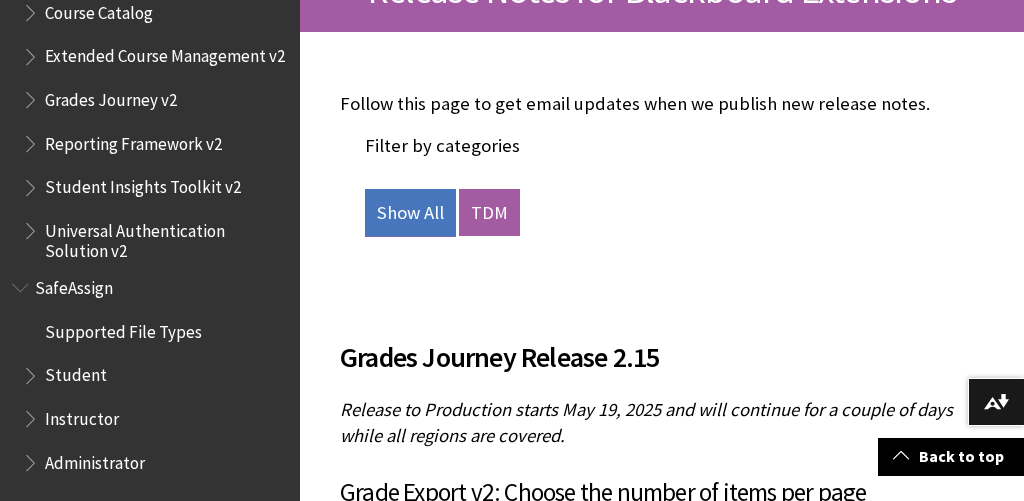 click on "Show All" at bounding box center [410, 213] 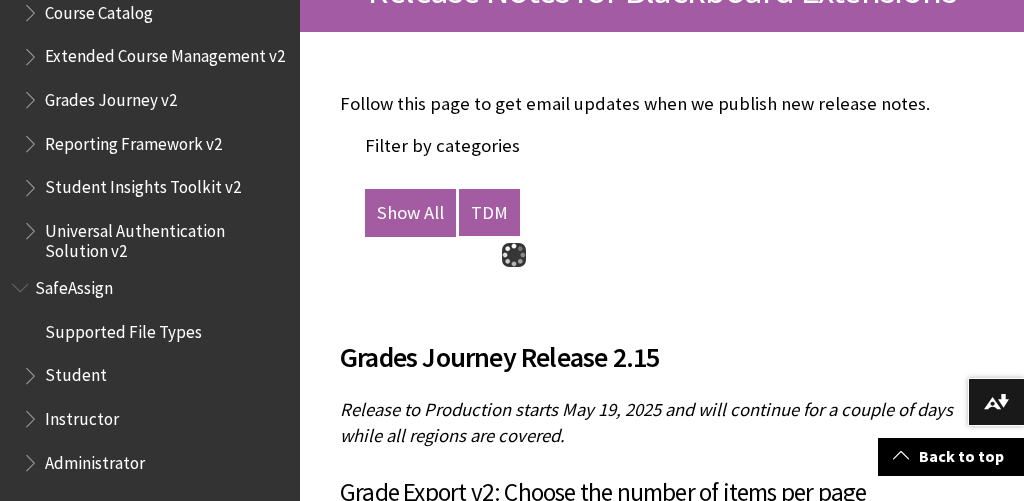 scroll, scrollTop: 2188, scrollLeft: 0, axis: vertical 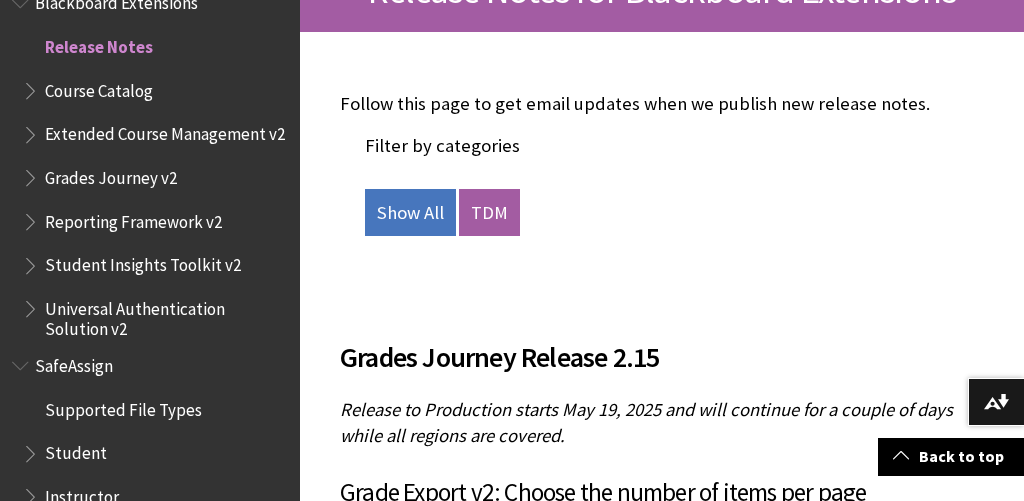 click on "Student Insights Toolkit v2" at bounding box center (143, 262) 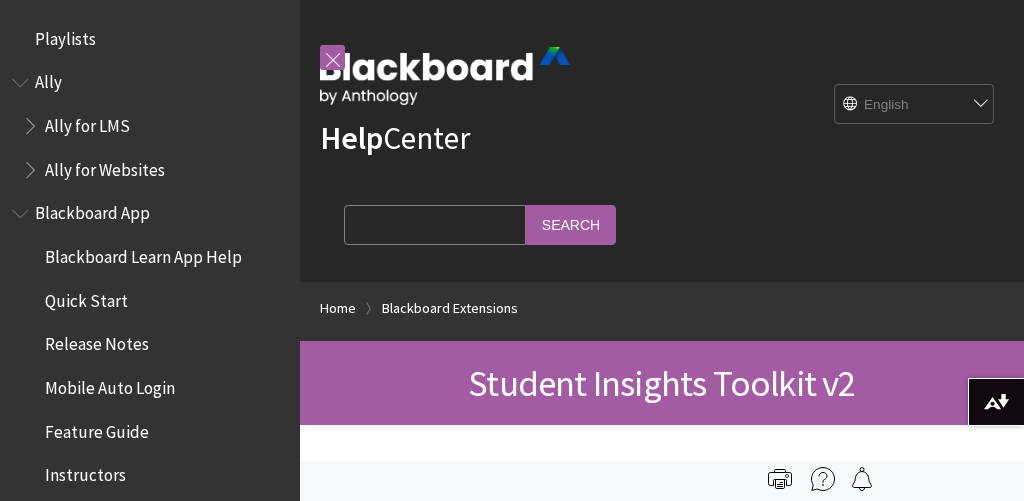 scroll, scrollTop: 0, scrollLeft: 0, axis: both 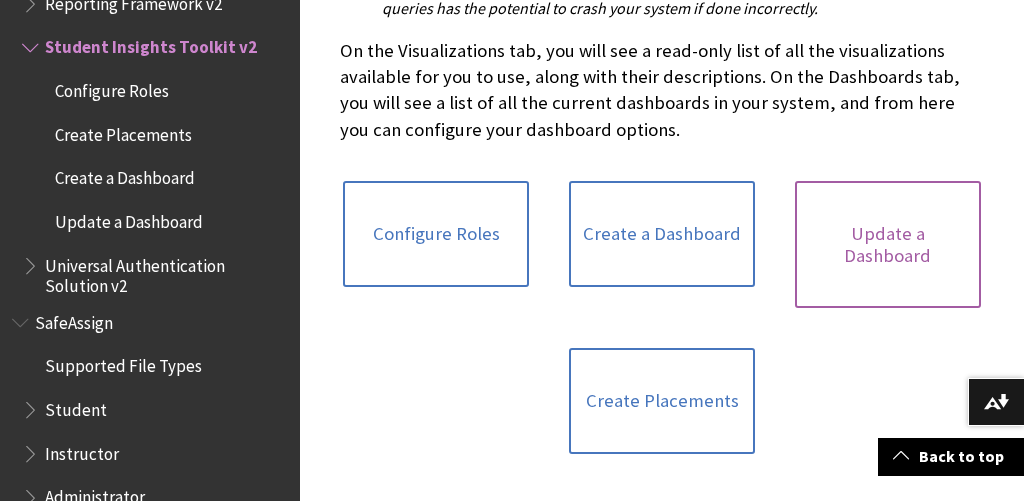 click on "Update a Dashboard" at bounding box center (888, 244) 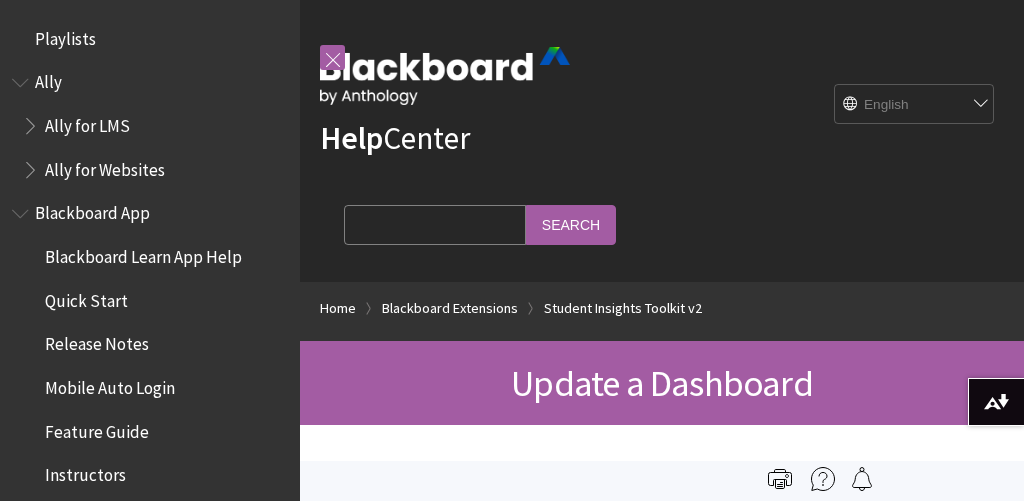 scroll, scrollTop: 0, scrollLeft: 0, axis: both 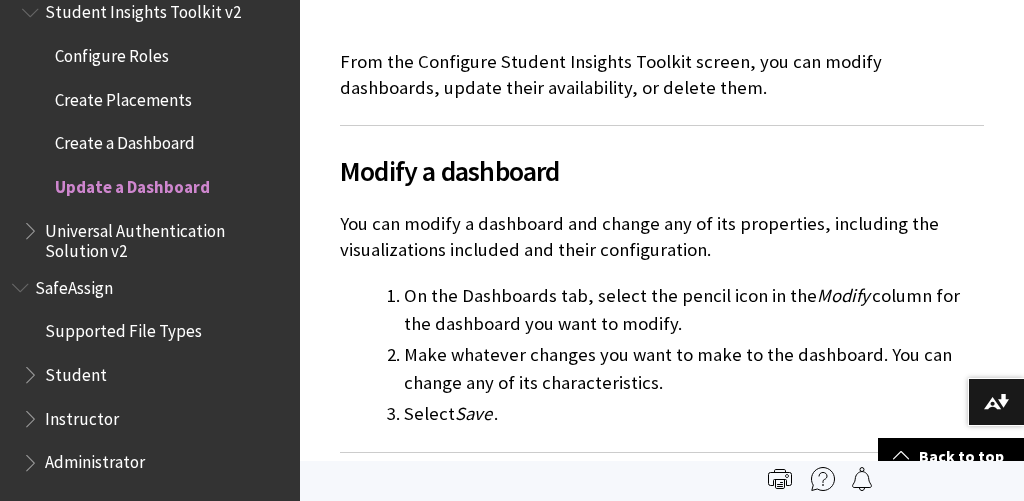 click on "Instructor" at bounding box center (82, 415) 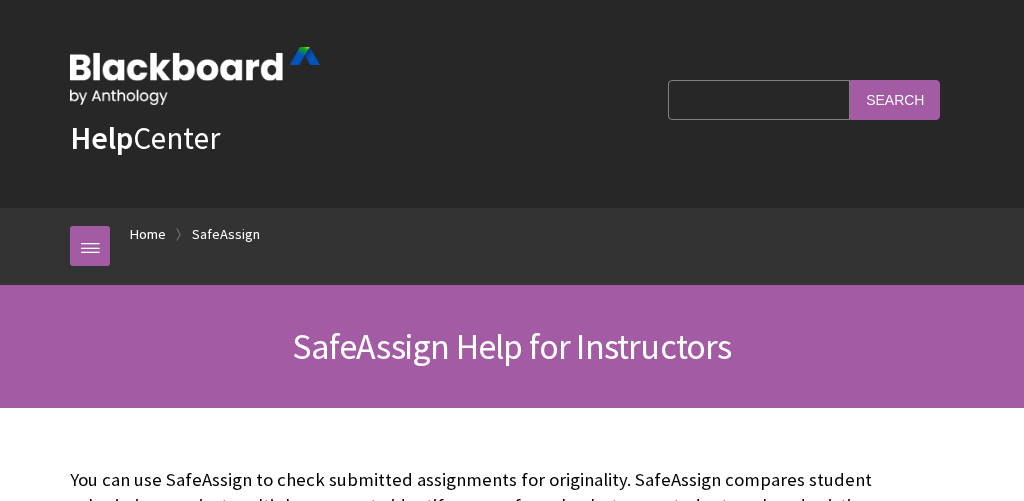 scroll, scrollTop: 0, scrollLeft: 0, axis: both 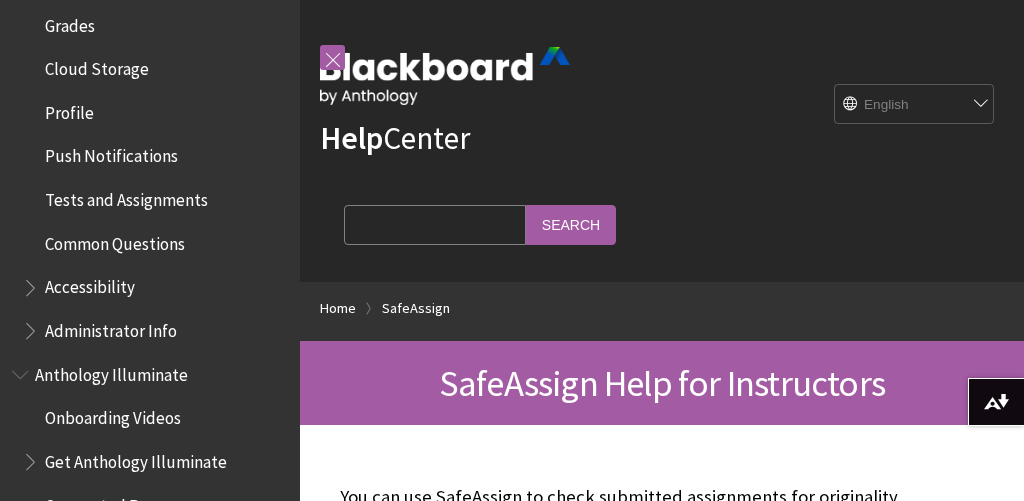 click on "Profile" at bounding box center [69, 109] 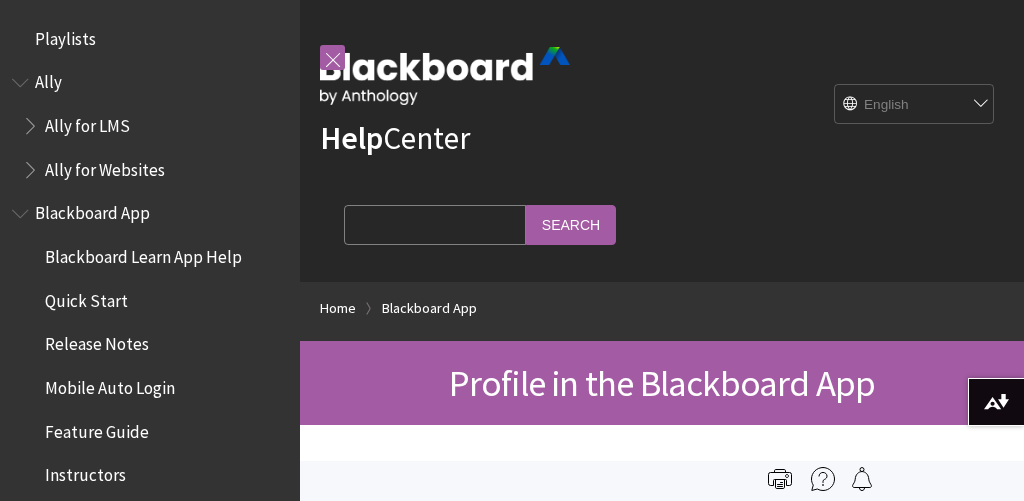scroll, scrollTop: 0, scrollLeft: 0, axis: both 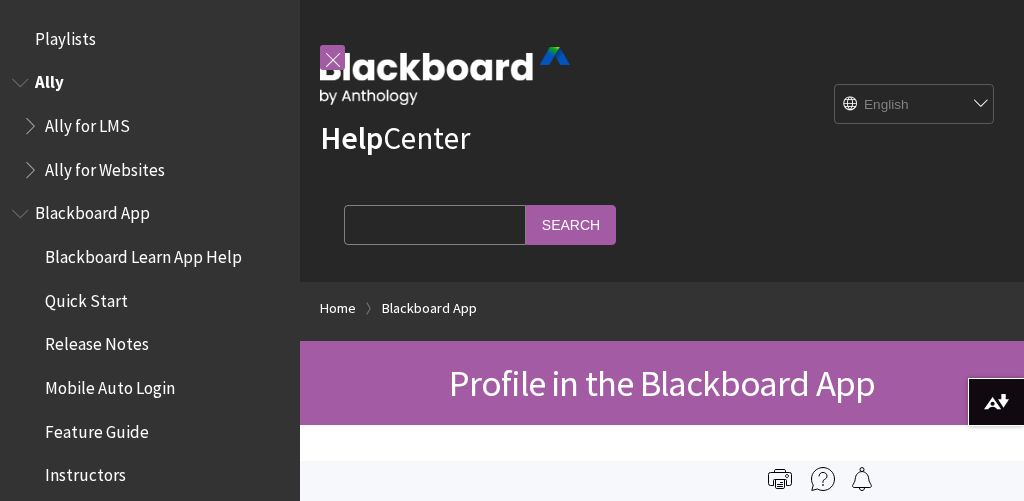 click on "Ally" at bounding box center [49, 79] 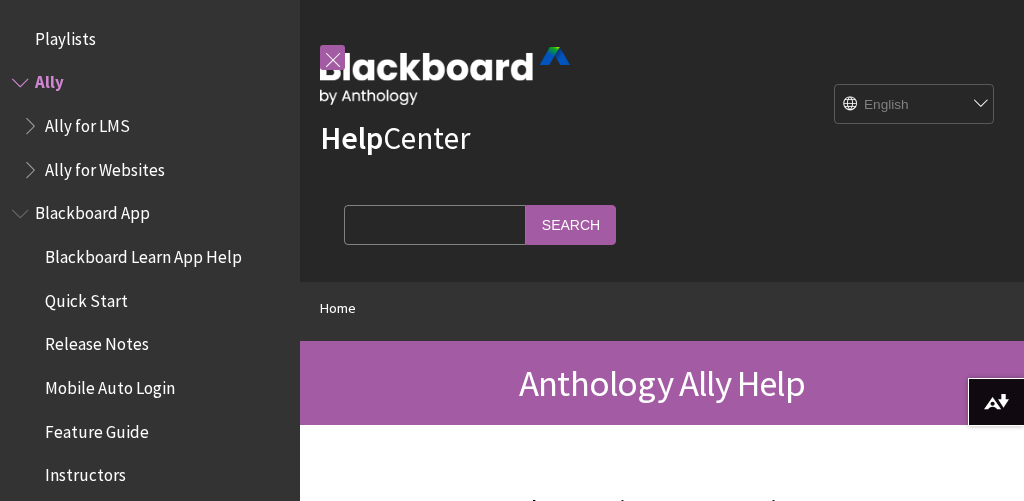 scroll, scrollTop: 0, scrollLeft: 0, axis: both 